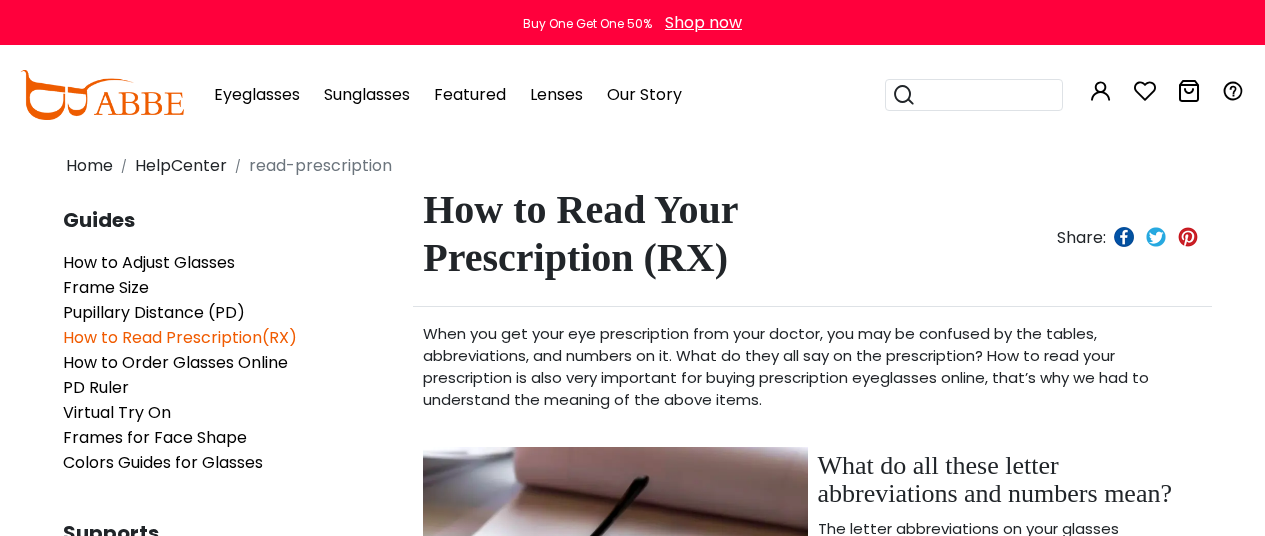 scroll, scrollTop: 0, scrollLeft: 0, axis: both 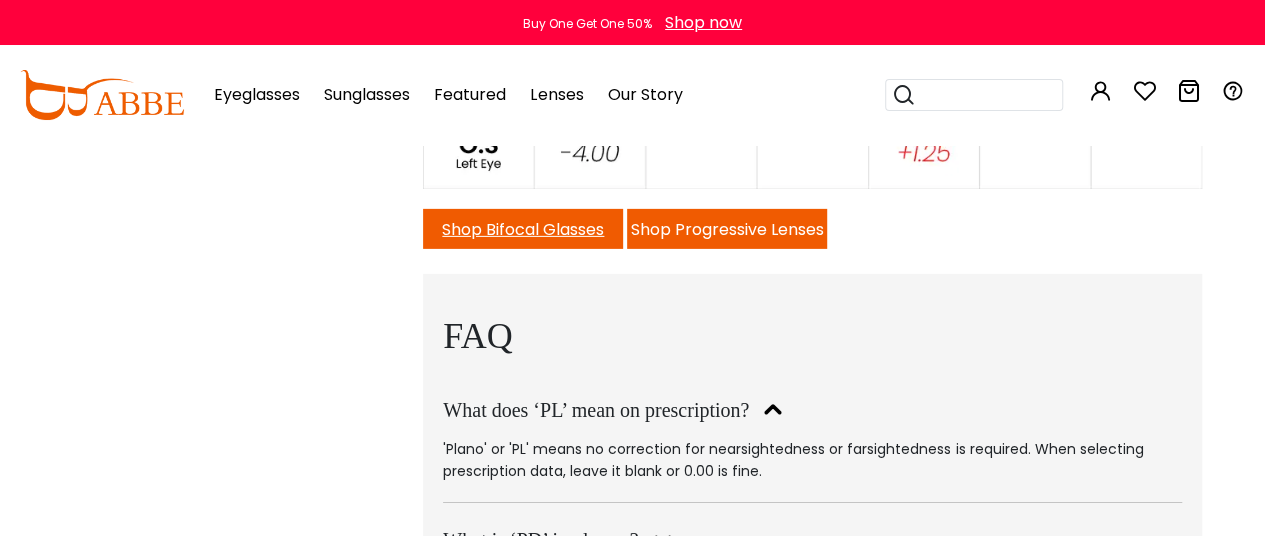 click on "Shop Bifocal Glasses" at bounding box center (523, 229) 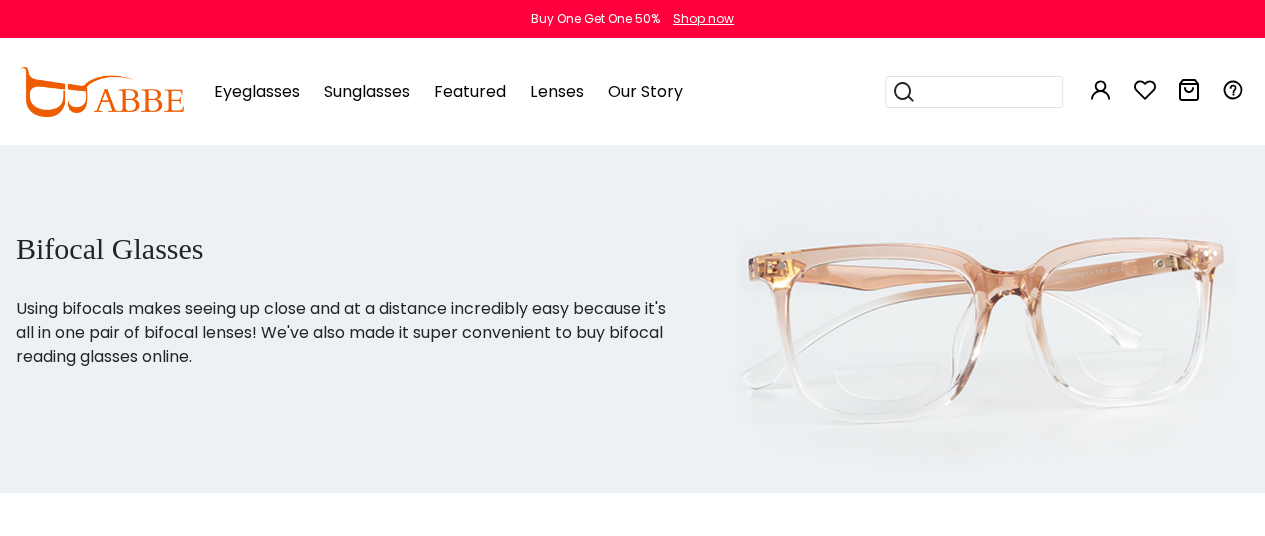 scroll, scrollTop: 0, scrollLeft: 0, axis: both 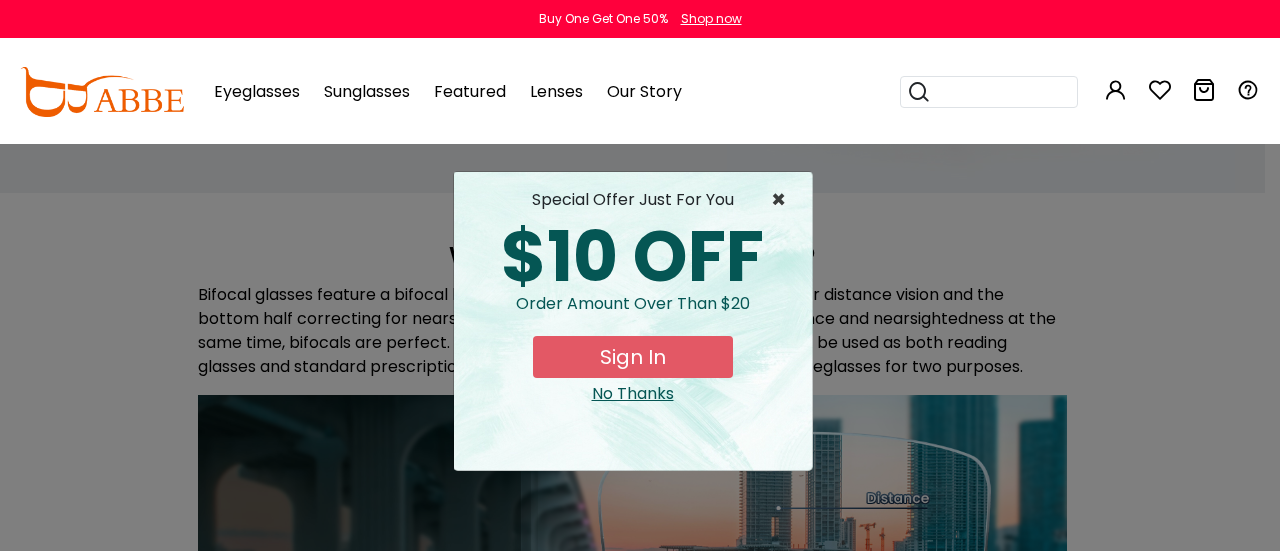 click on "×" at bounding box center [783, 200] 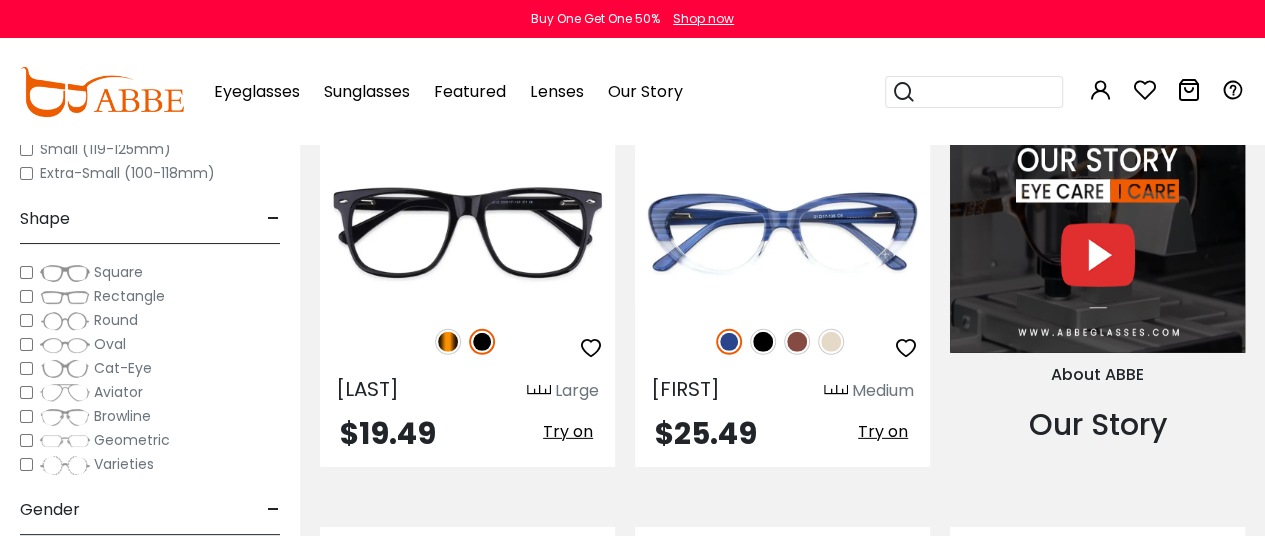 scroll, scrollTop: 2800, scrollLeft: 0, axis: vertical 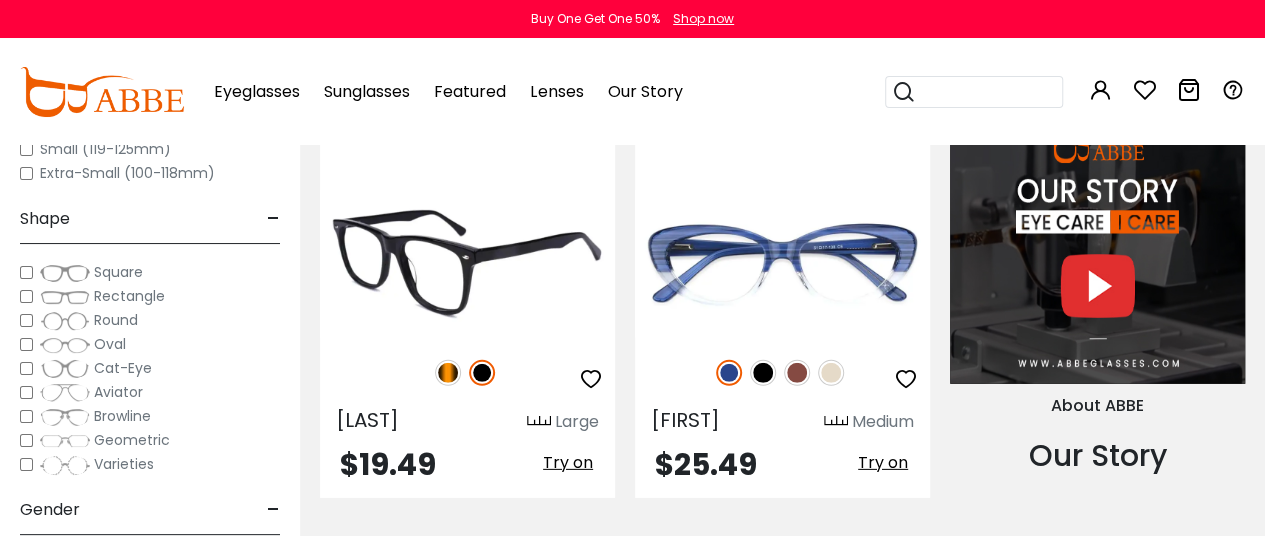 click at bounding box center [448, 373] 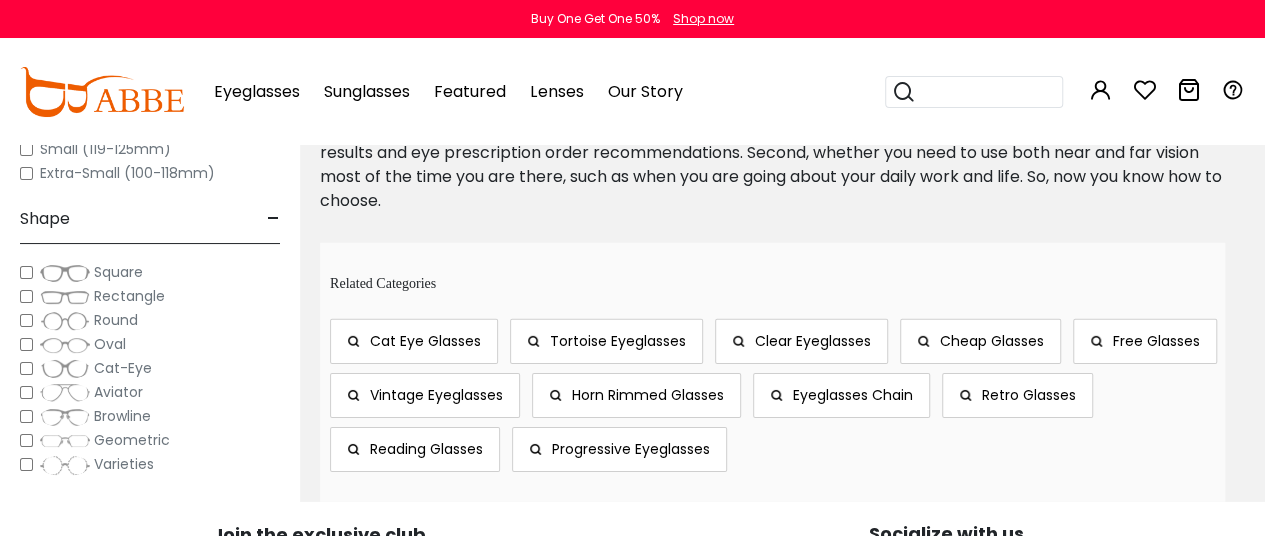 scroll, scrollTop: 10600, scrollLeft: 0, axis: vertical 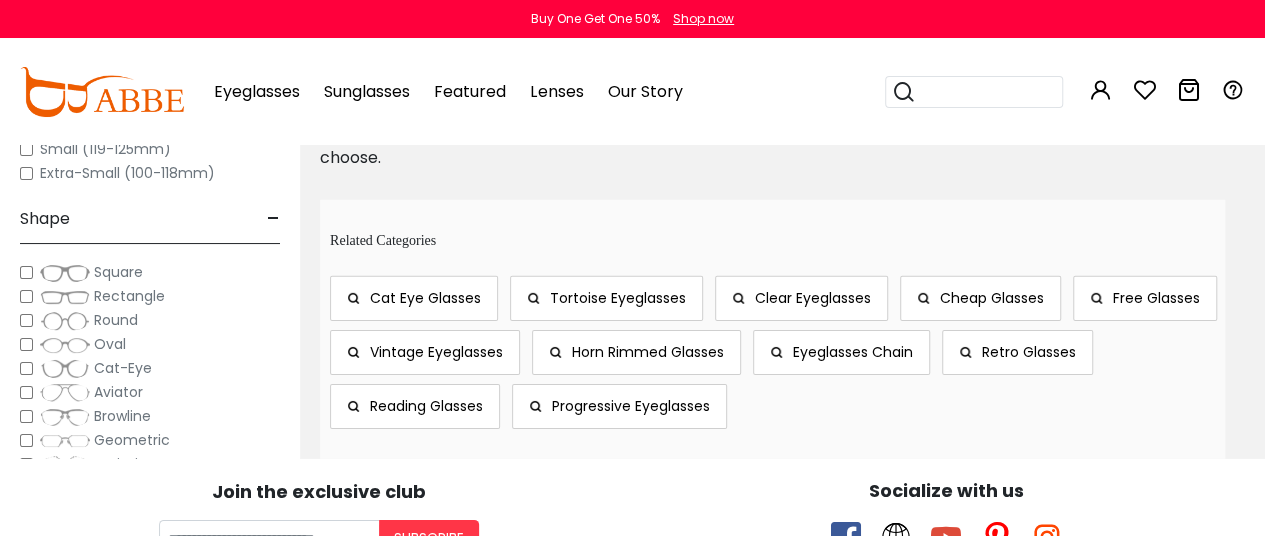 click on "Reading Glasses" at bounding box center [426, 406] 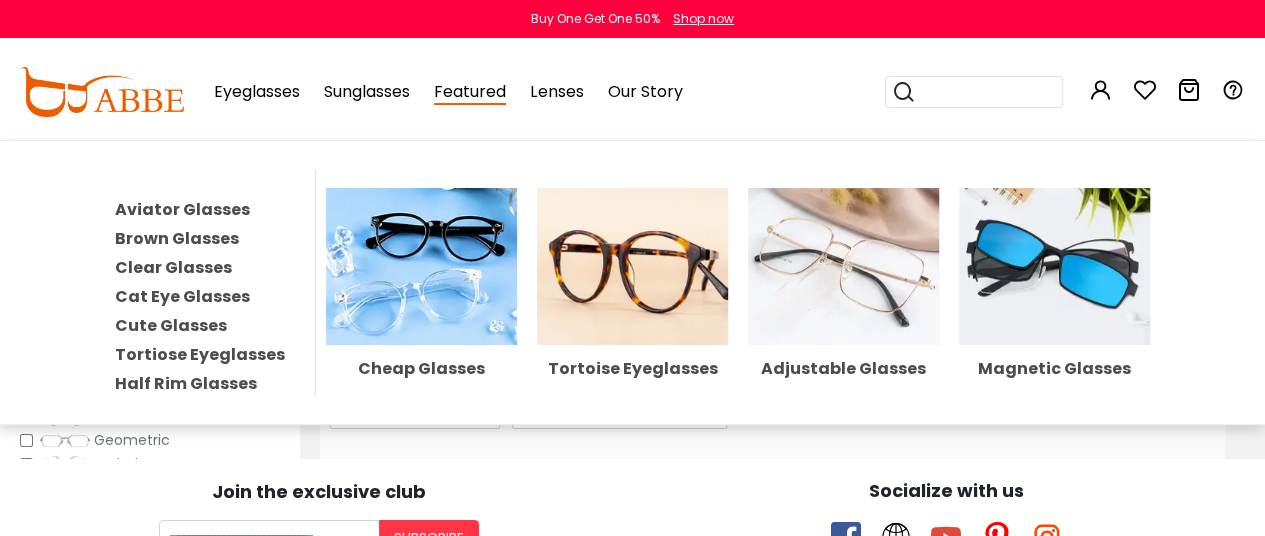 click on "Cheap Glasses" at bounding box center (421, 369) 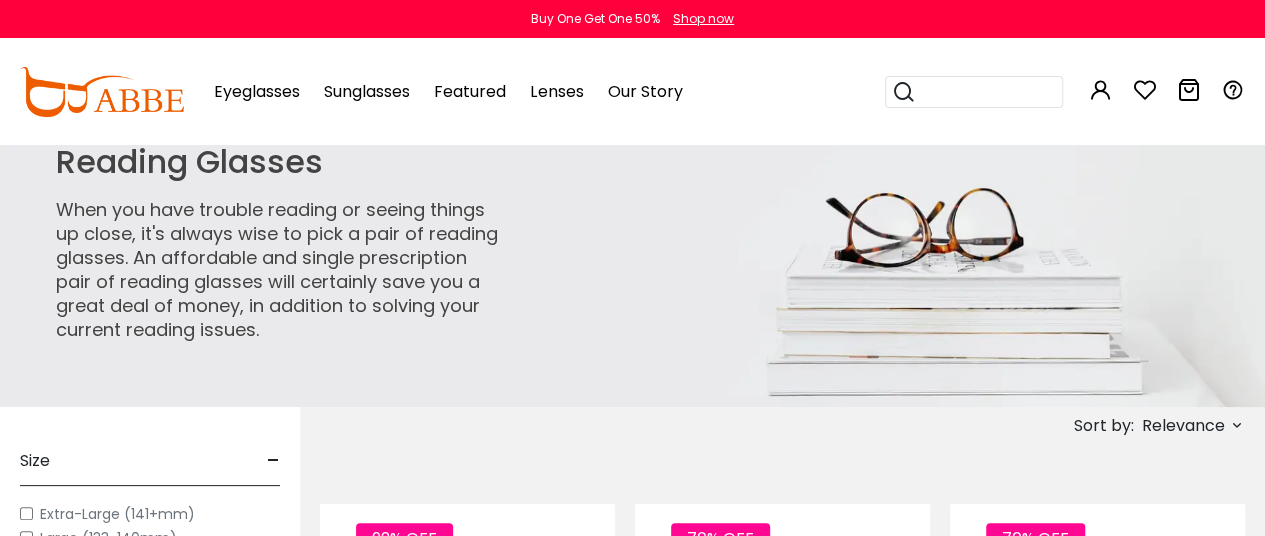 scroll, scrollTop: 0, scrollLeft: 0, axis: both 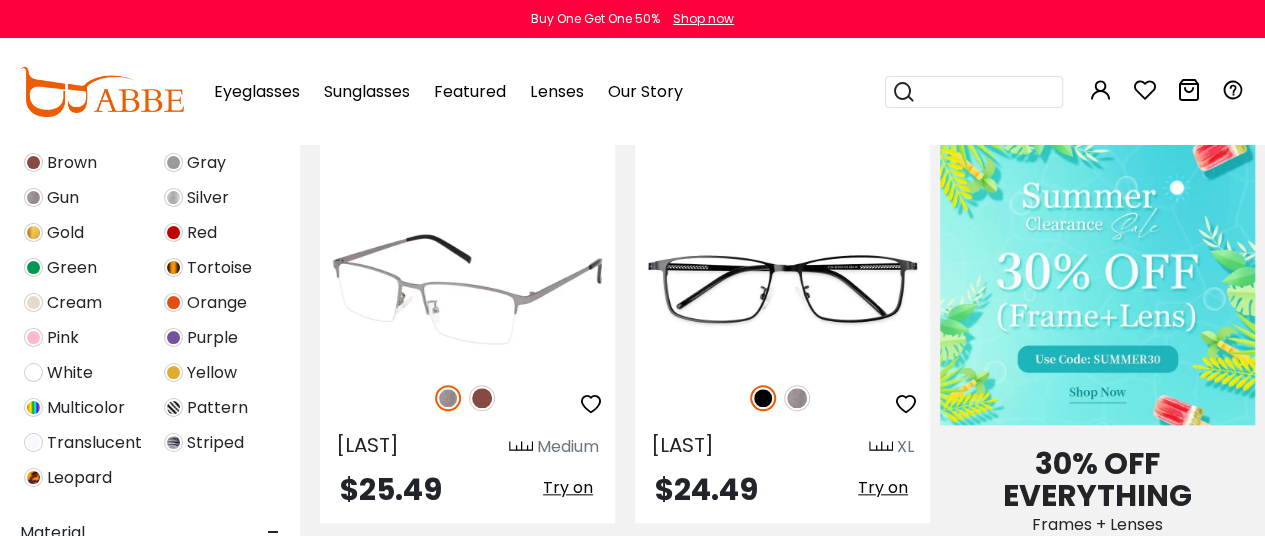 click at bounding box center (482, 398) 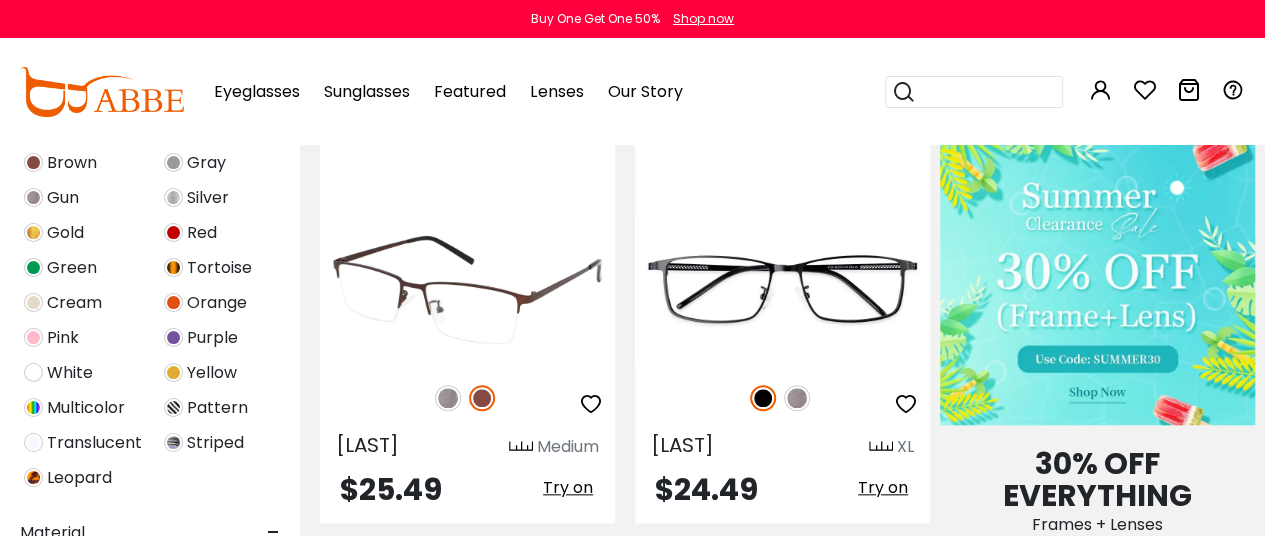click at bounding box center [448, 398] 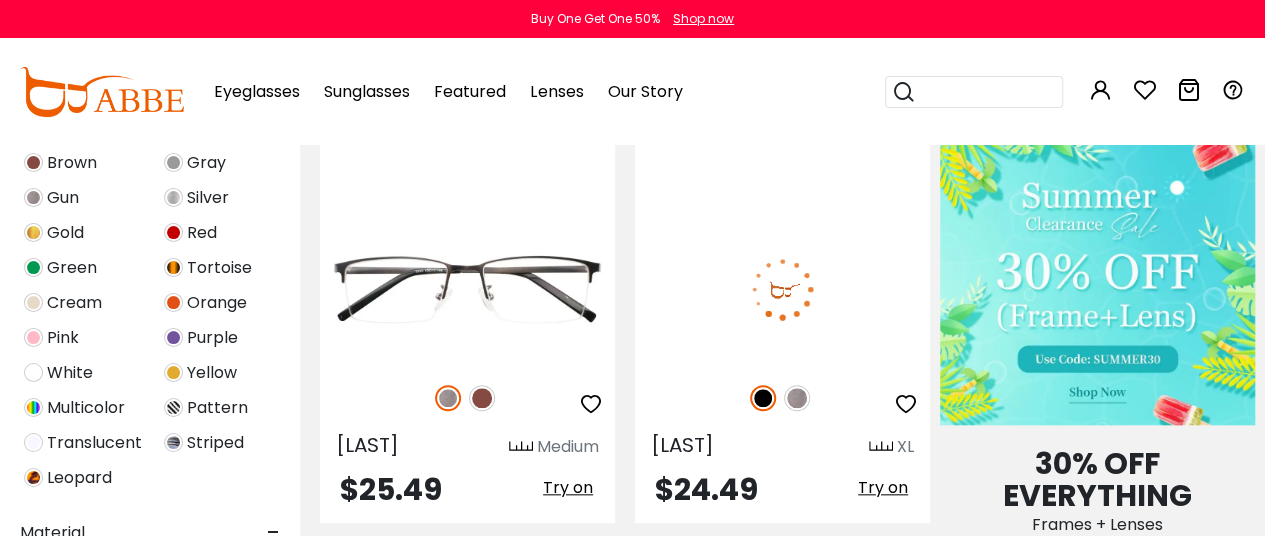 click at bounding box center (797, 398) 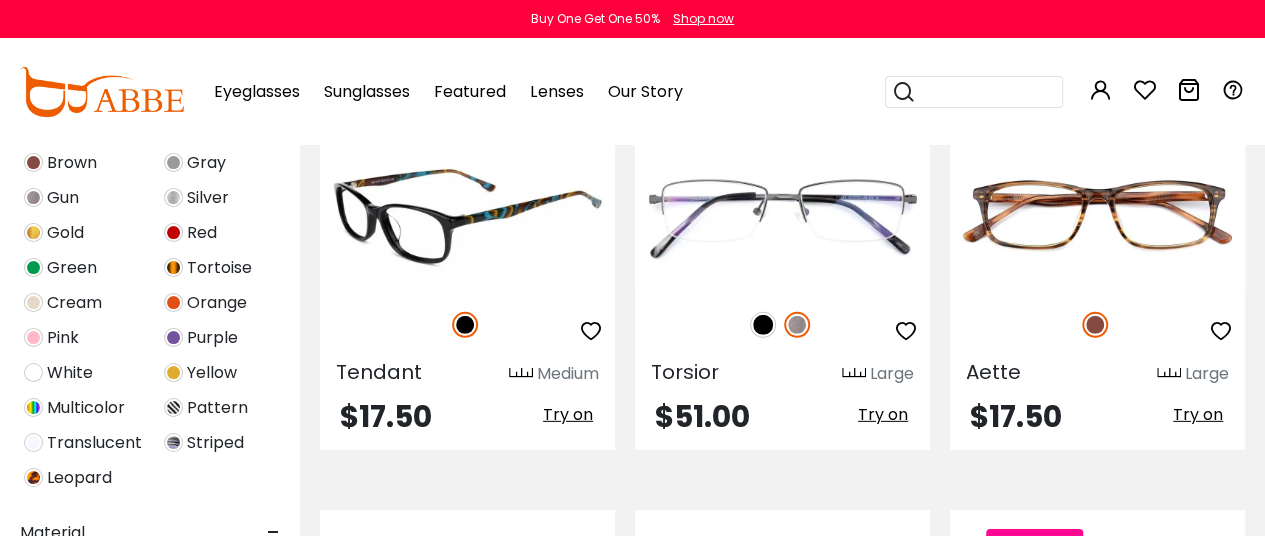 scroll, scrollTop: 6500, scrollLeft: 0, axis: vertical 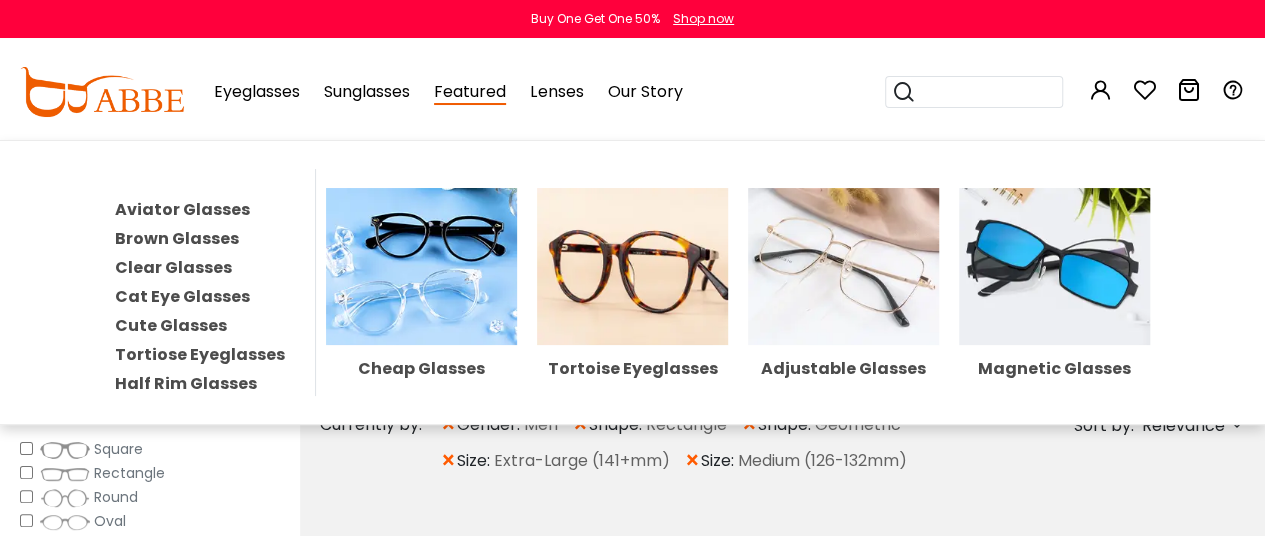 click on "Half Rim Glasses" at bounding box center [186, 383] 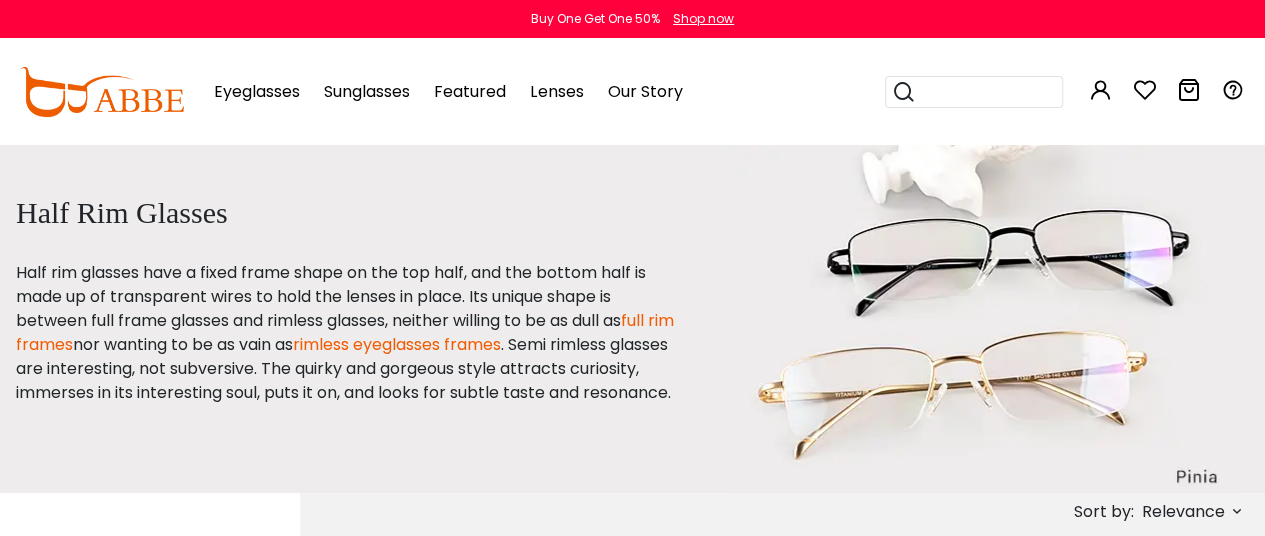 scroll, scrollTop: 0, scrollLeft: 0, axis: both 